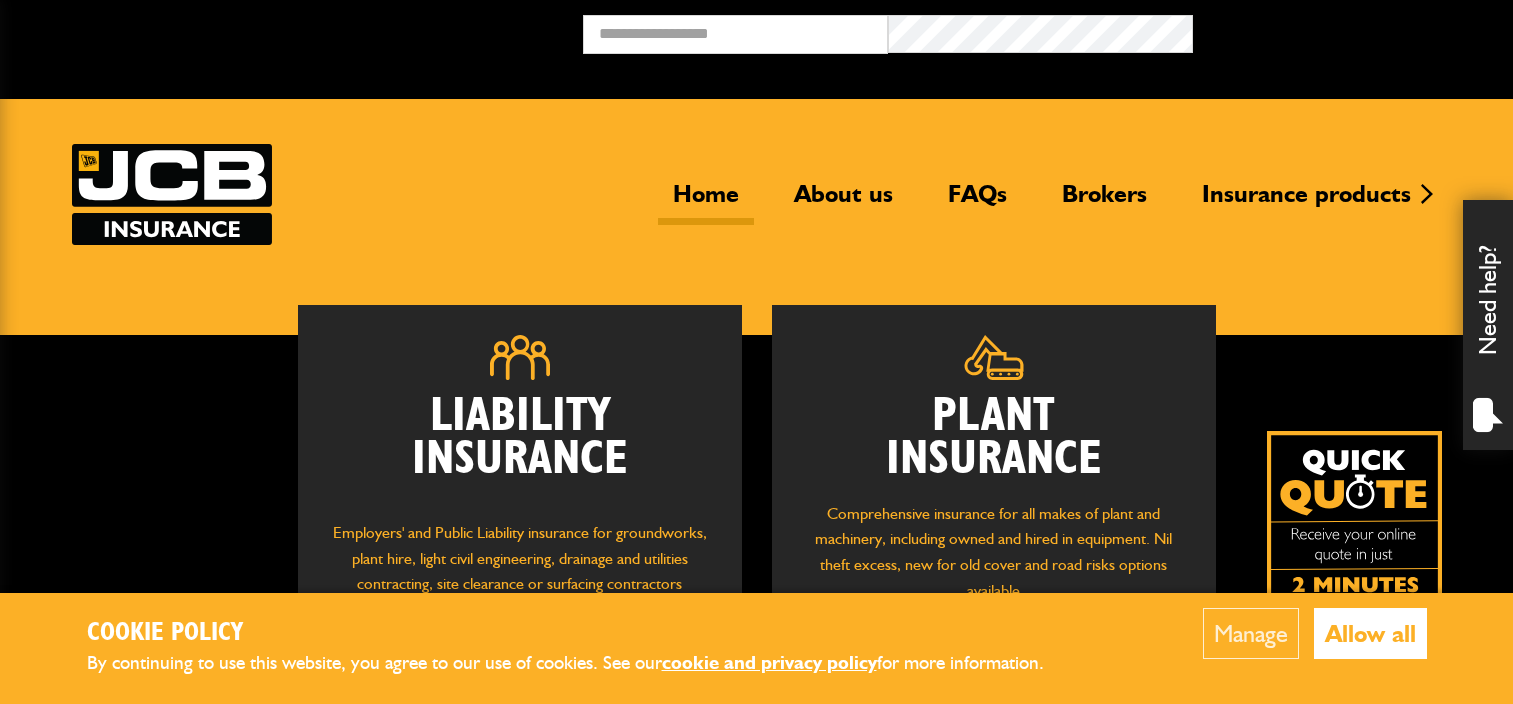 scroll, scrollTop: 0, scrollLeft: 0, axis: both 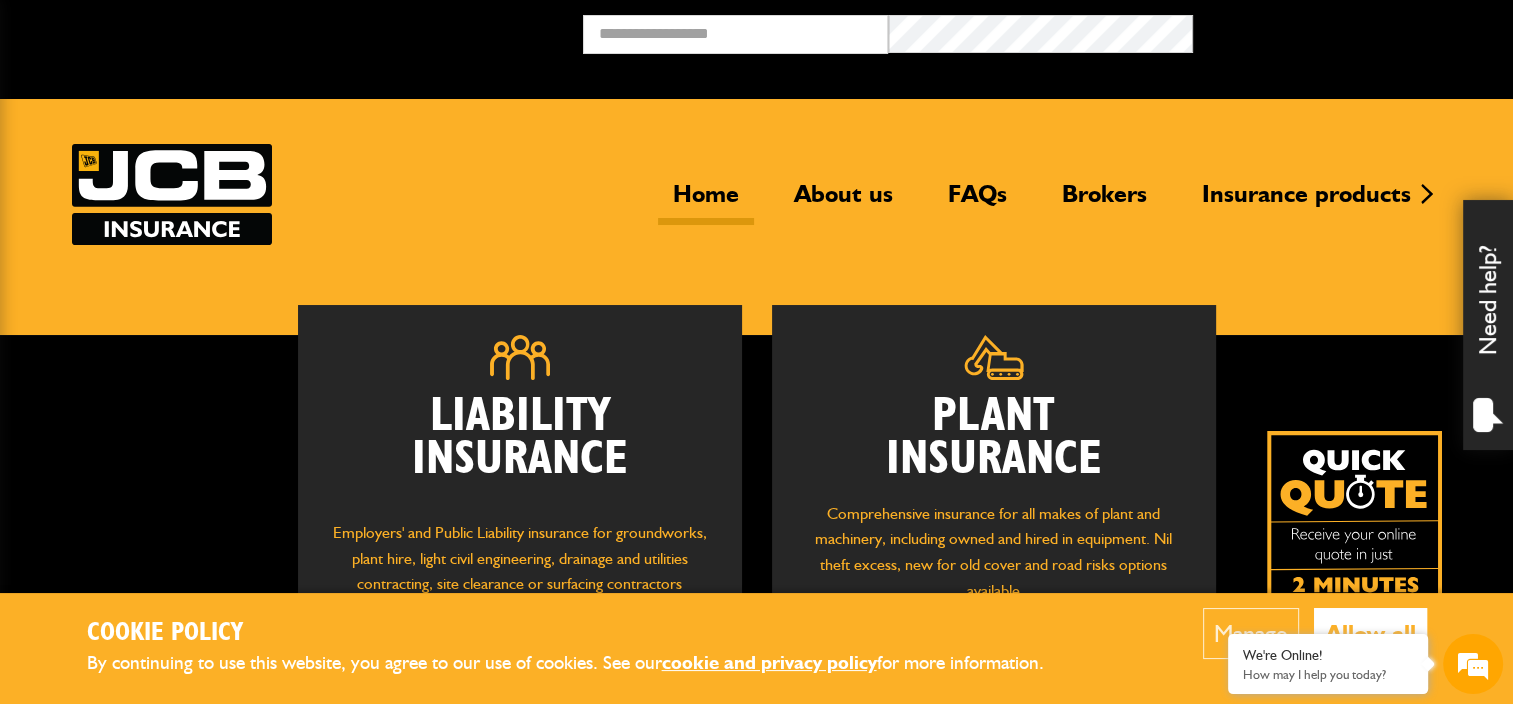 type on "**********" 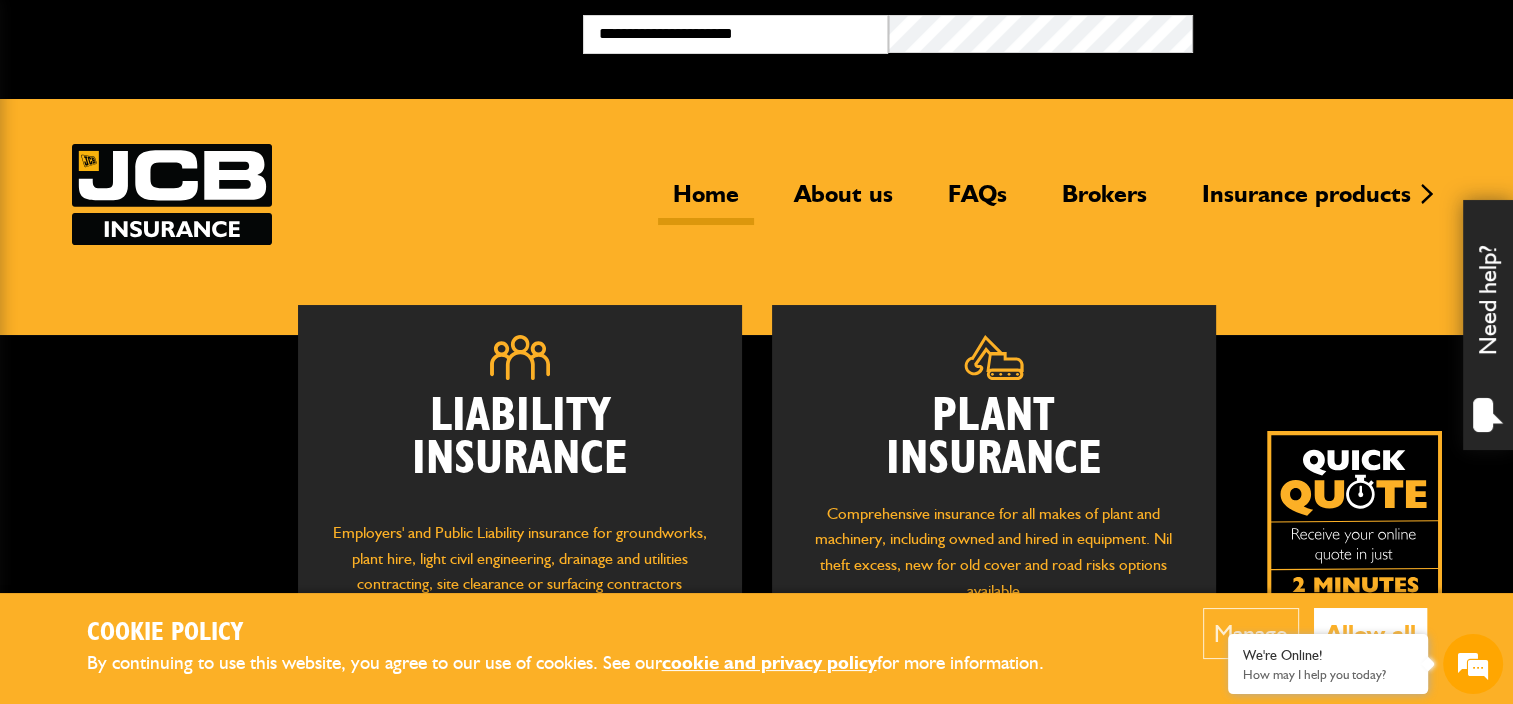click on "Home
About us
FAQs
Brokers
Insurance products
Construction insurance
Car and commercial vehicle insurance for businesses
Motor fleet insurance
Hired out plant insurance
Bespoke insurance broking
Claims loss adjustor service
Home
About us
FAQs
Brokers
Insurance products
Construction insurance
Car and commercial vehicle insurance for businesses
Motor fleet insurance
Hired out plant insurance
Bespoke insurance broking
Claims loss adjustor service" at bounding box center [756, 217] 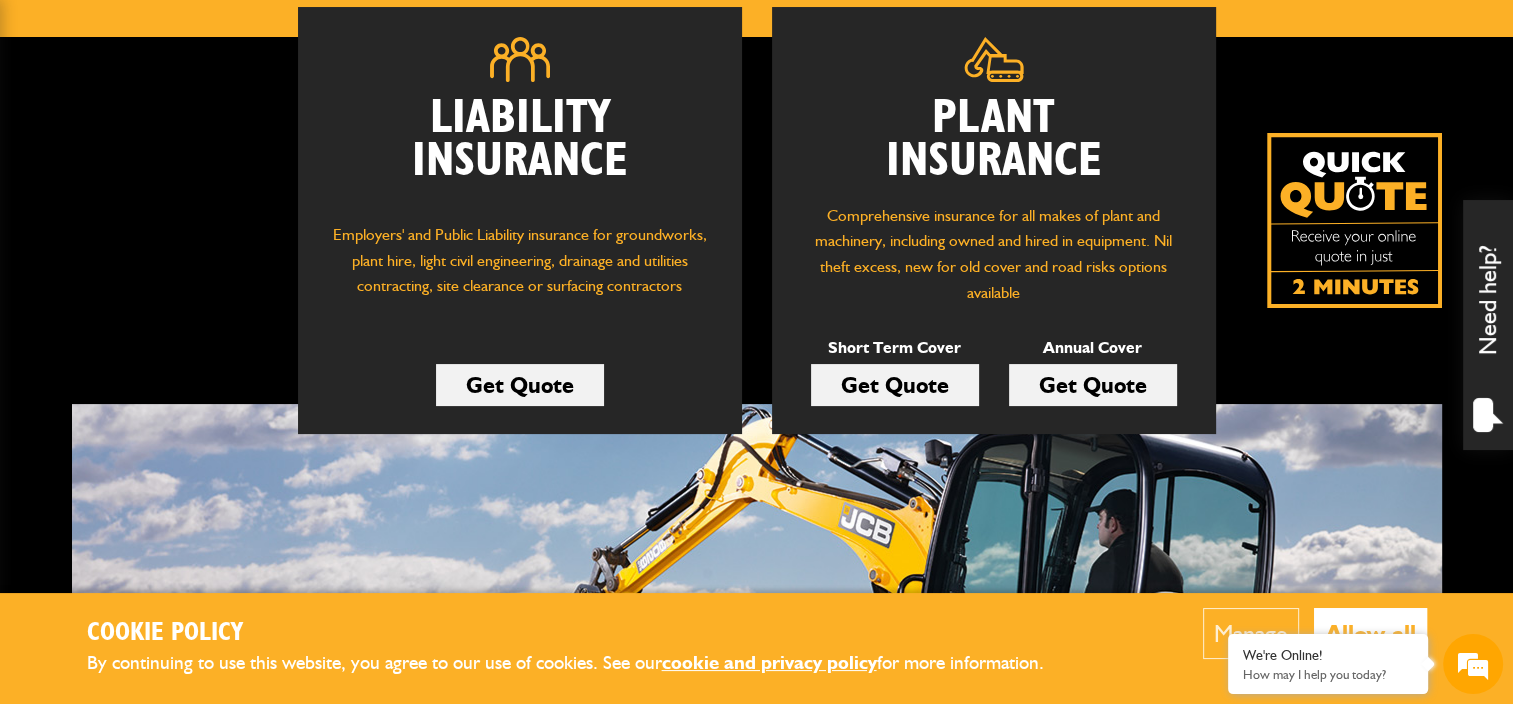 scroll, scrollTop: 0, scrollLeft: 0, axis: both 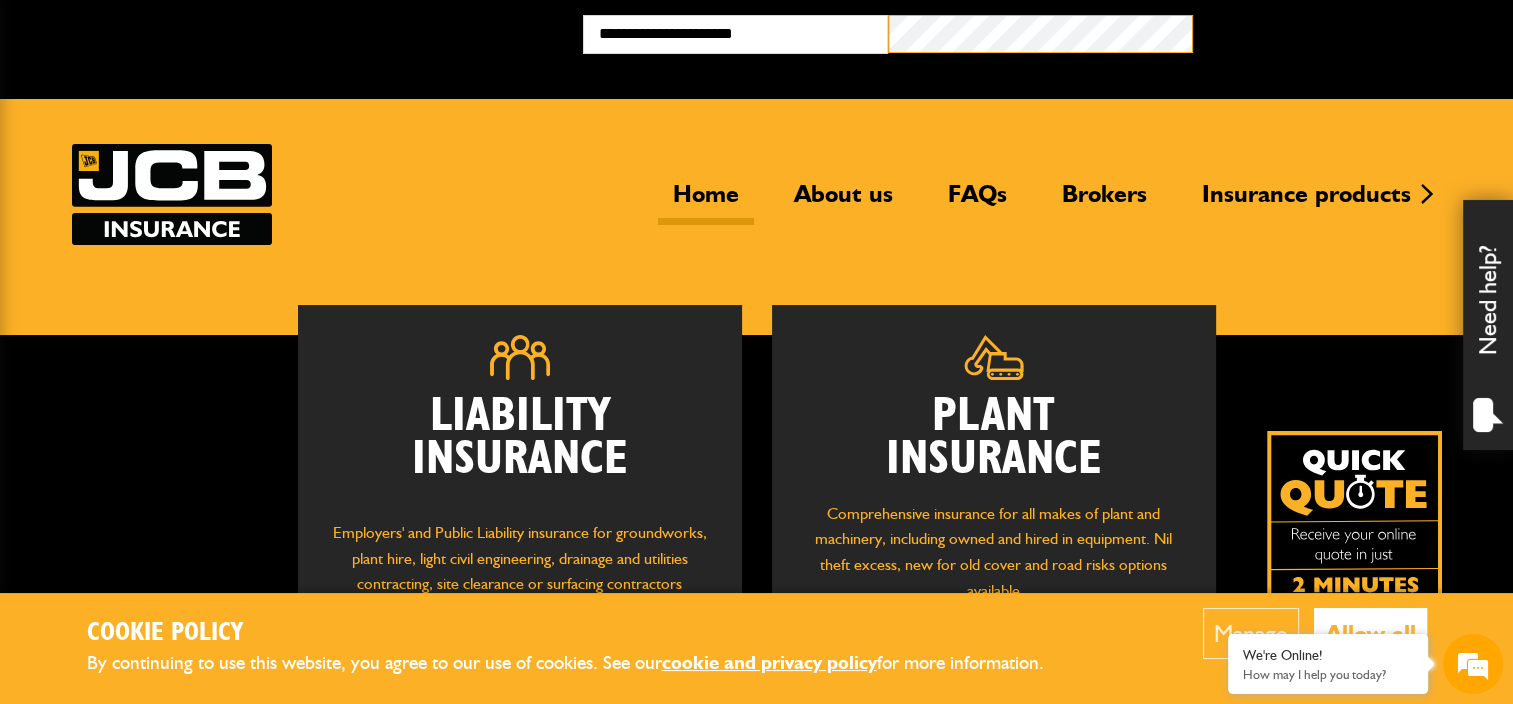 click on "Broker Login" at bounding box center (1345, 30) 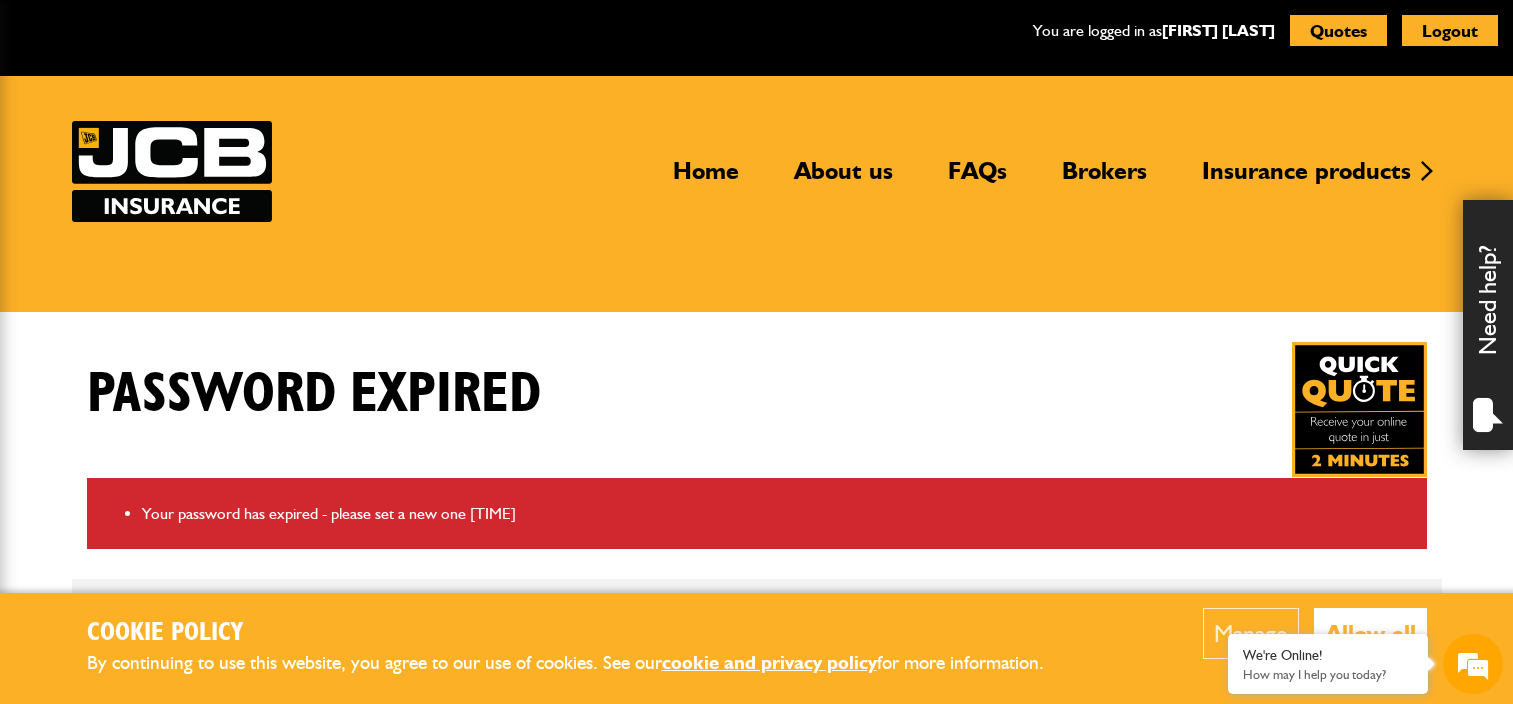 scroll, scrollTop: 0, scrollLeft: 0, axis: both 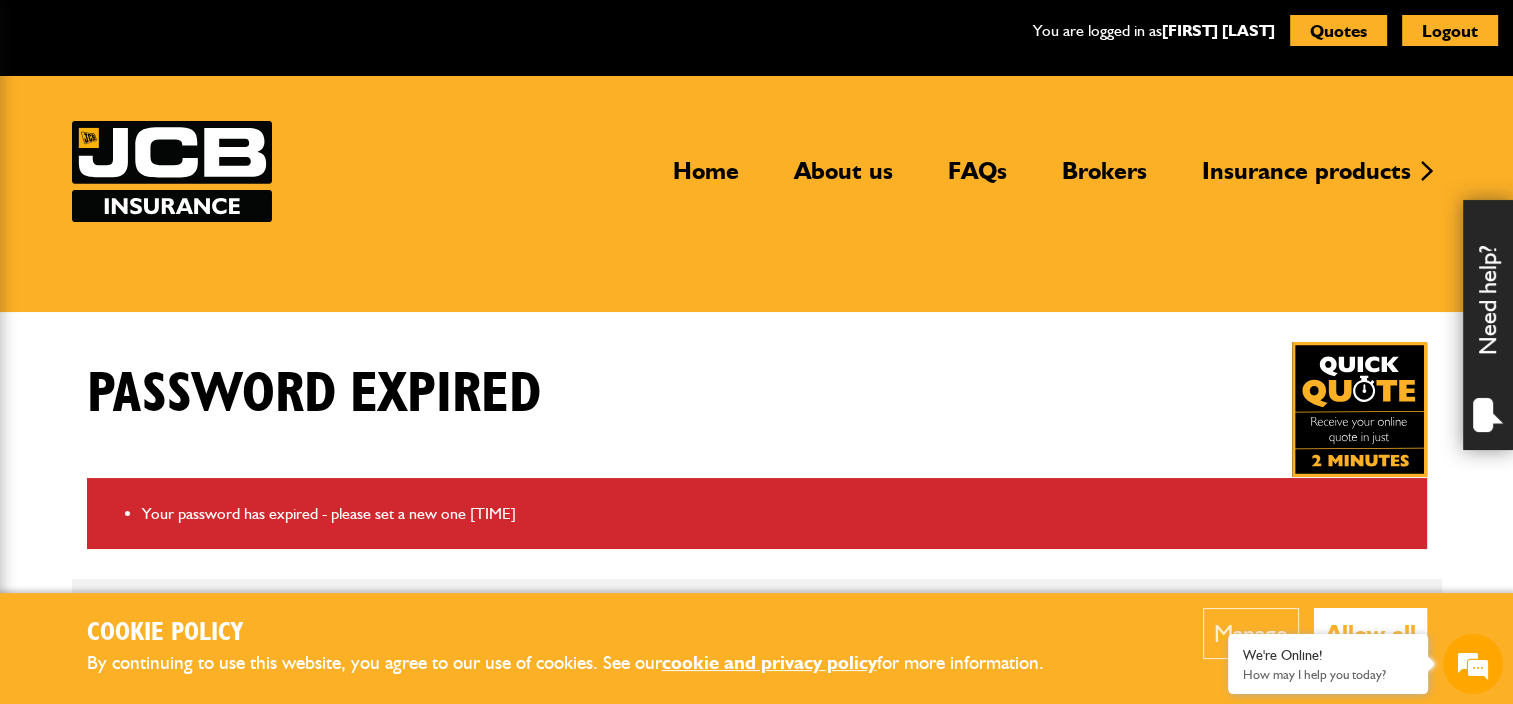click on "Home
About us
FAQs
Brokers
Insurance products
Construction insurance
Car and commercial vehicle insurance for businesses
Motor fleet insurance
Hired out plant insurance
Bespoke insurance broking
Claims loss adjustor service
Home
About us
FAQs
Brokers
Insurance products
Construction insurance
Car and commercial vehicle insurance for businesses
Motor fleet insurance
Hired out plant insurance
Bespoke insurance broking
Claims loss adjustor service" at bounding box center (756, 194) 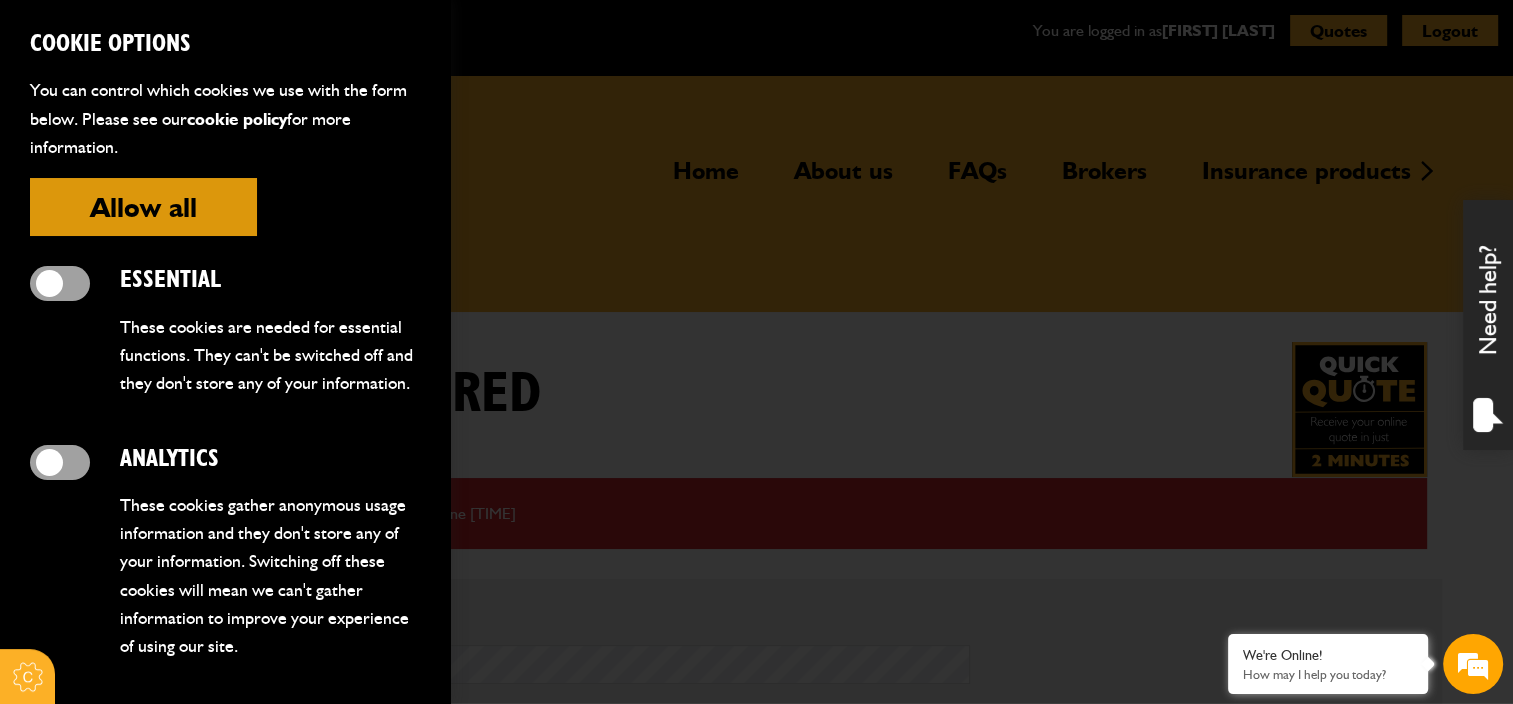 scroll, scrollTop: 0, scrollLeft: 0, axis: both 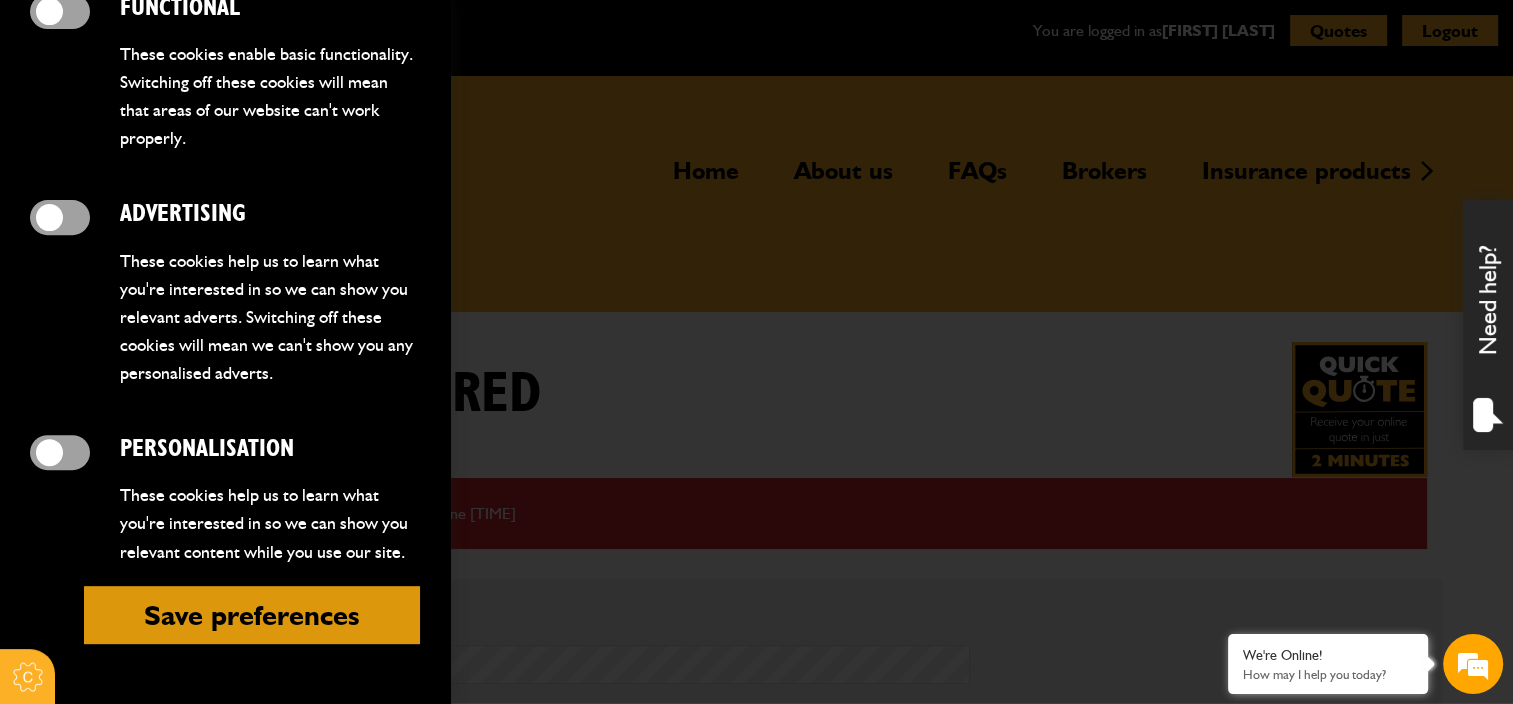 click on "Save preferences" at bounding box center [252, 615] 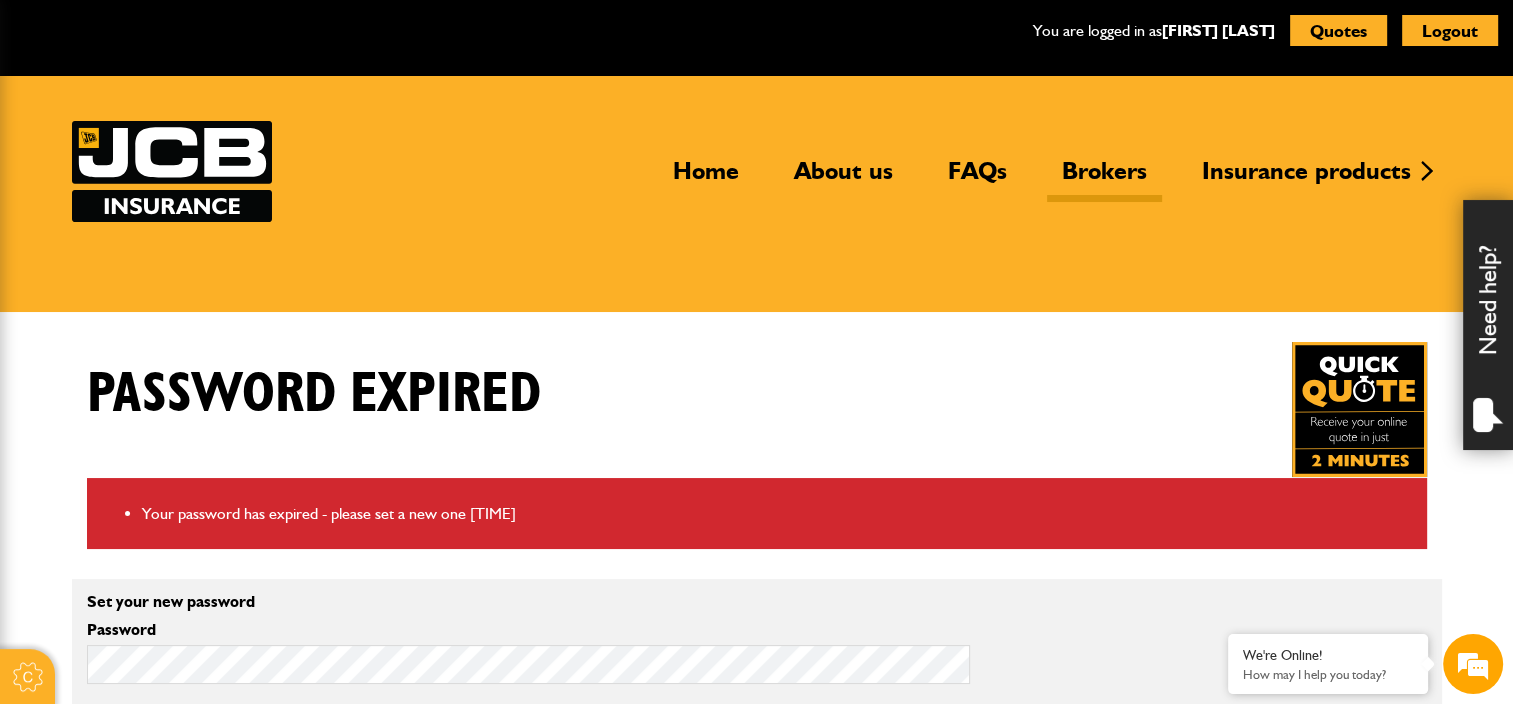 click on "Brokers" at bounding box center (1104, 179) 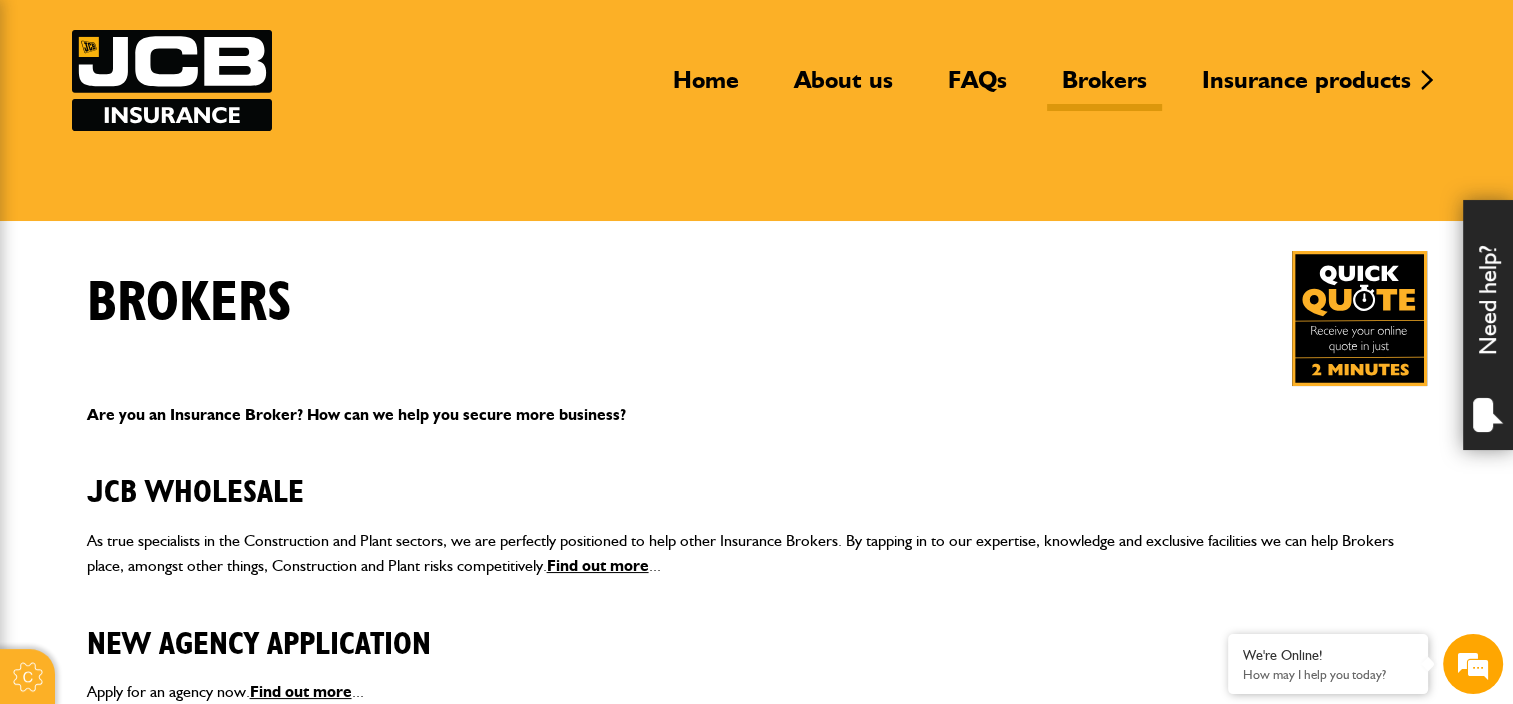 scroll, scrollTop: 80, scrollLeft: 0, axis: vertical 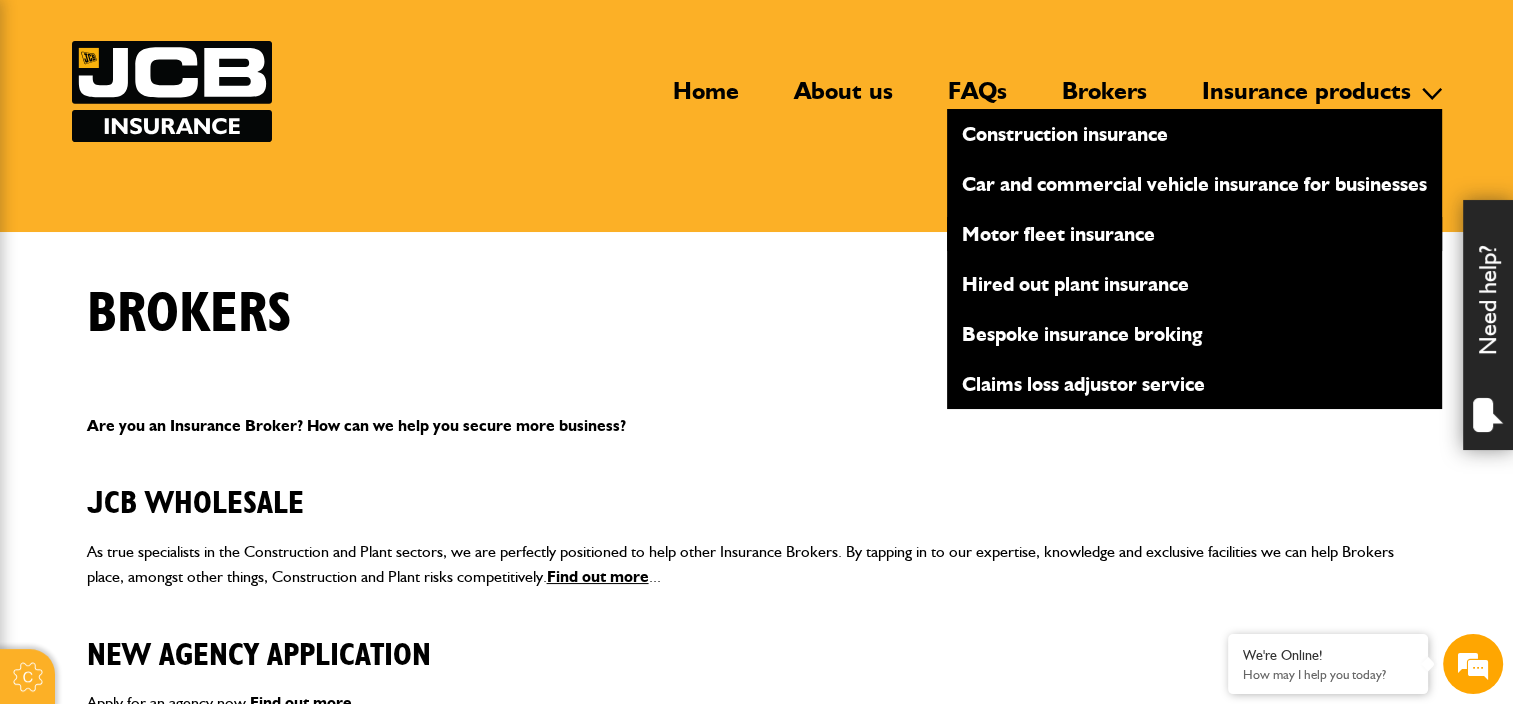 click on "Motor fleet insurance" at bounding box center (1194, 234) 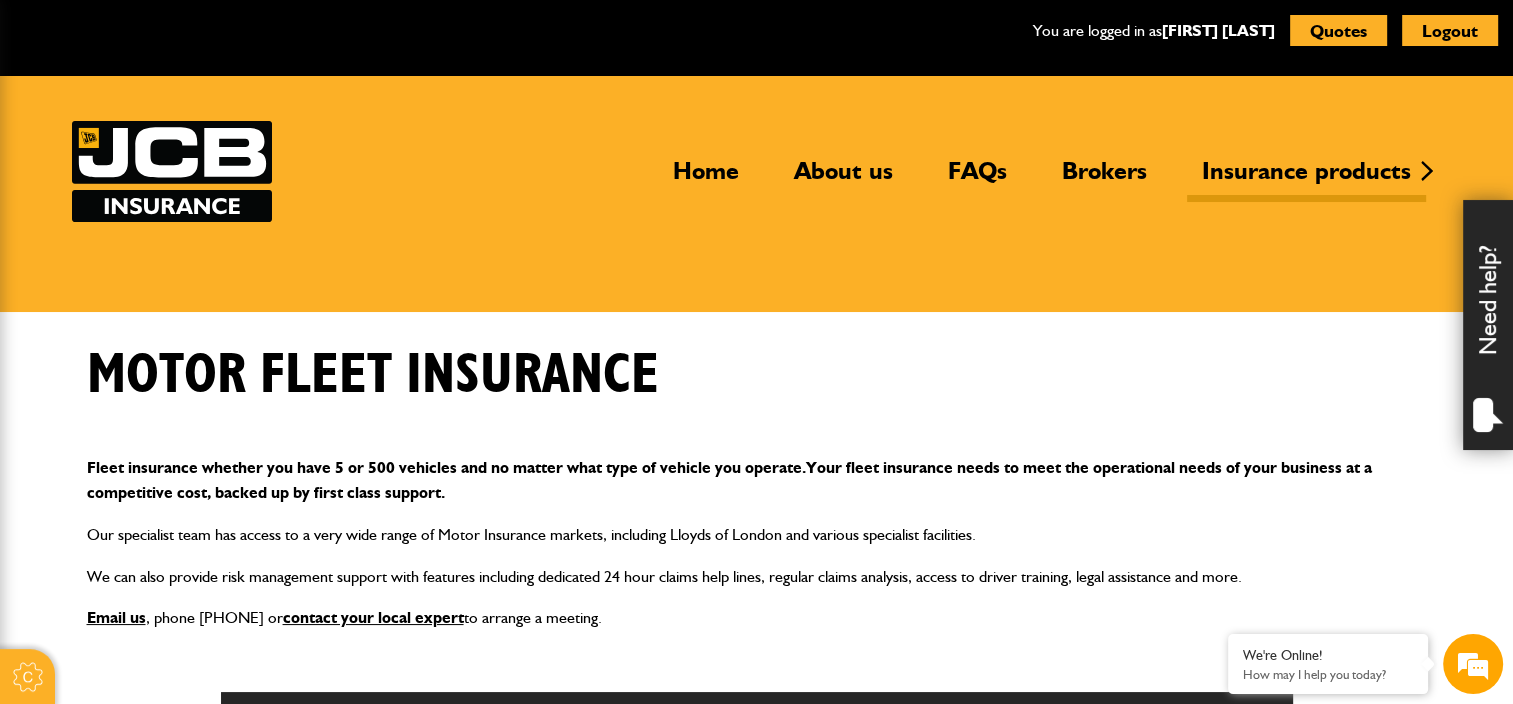 scroll, scrollTop: 0, scrollLeft: 0, axis: both 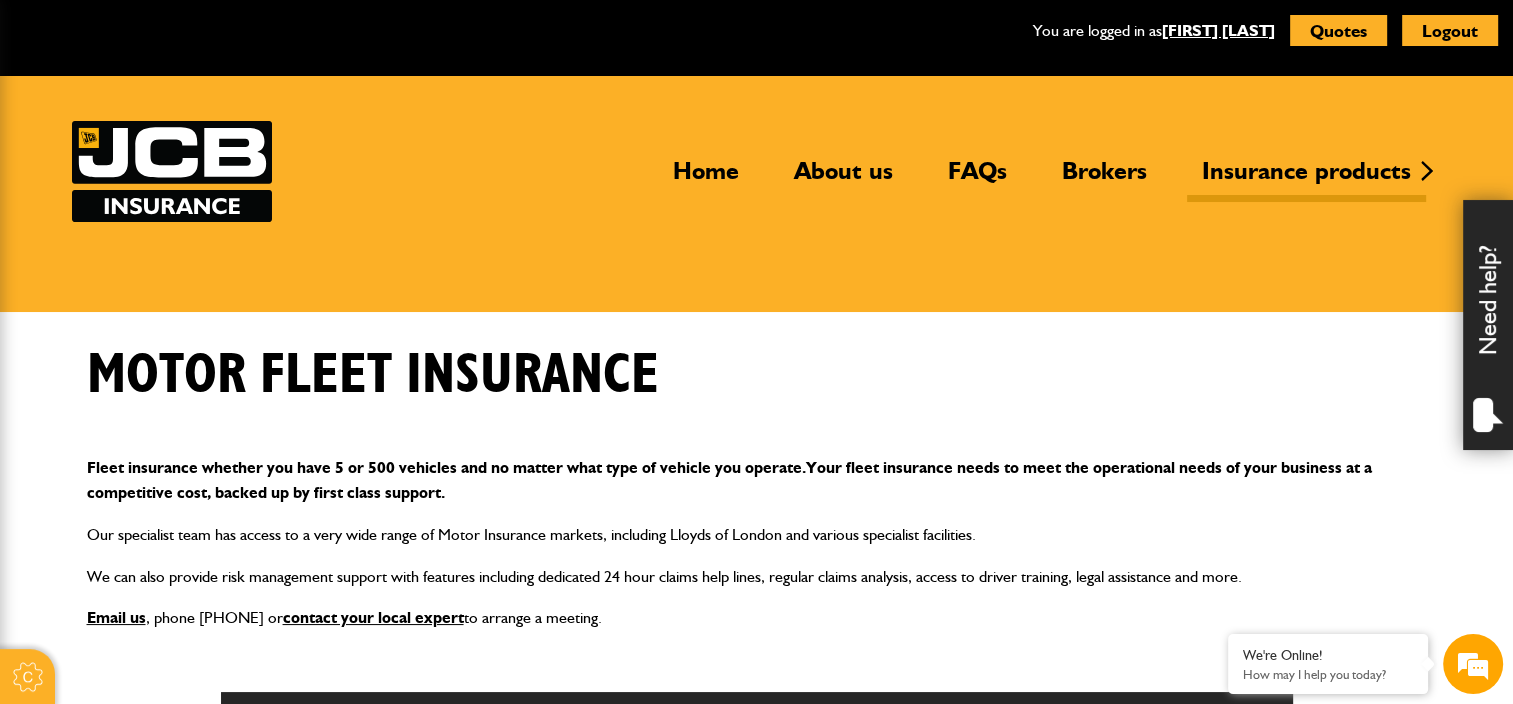 click on "[FIRST] [LAST]" at bounding box center [1218, 30] 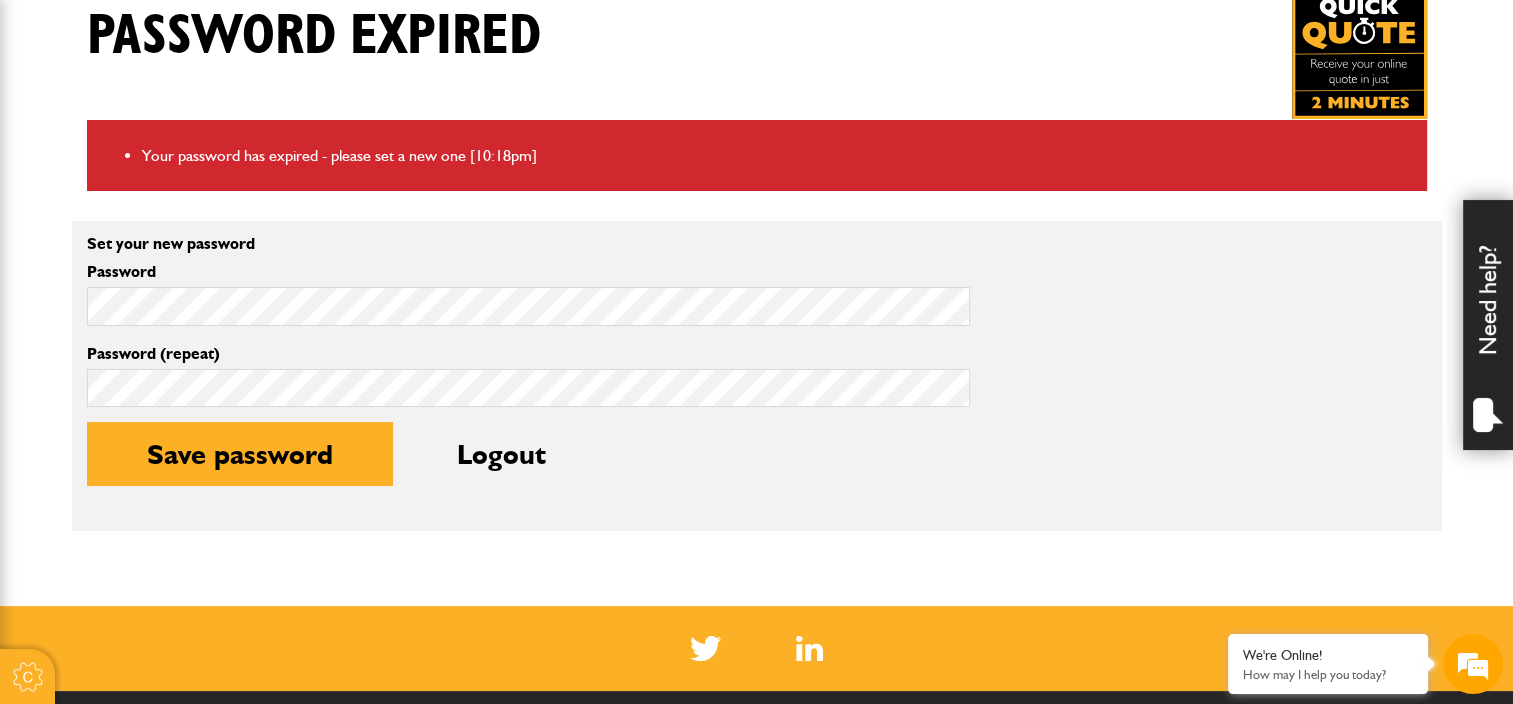 scroll, scrollTop: 360, scrollLeft: 0, axis: vertical 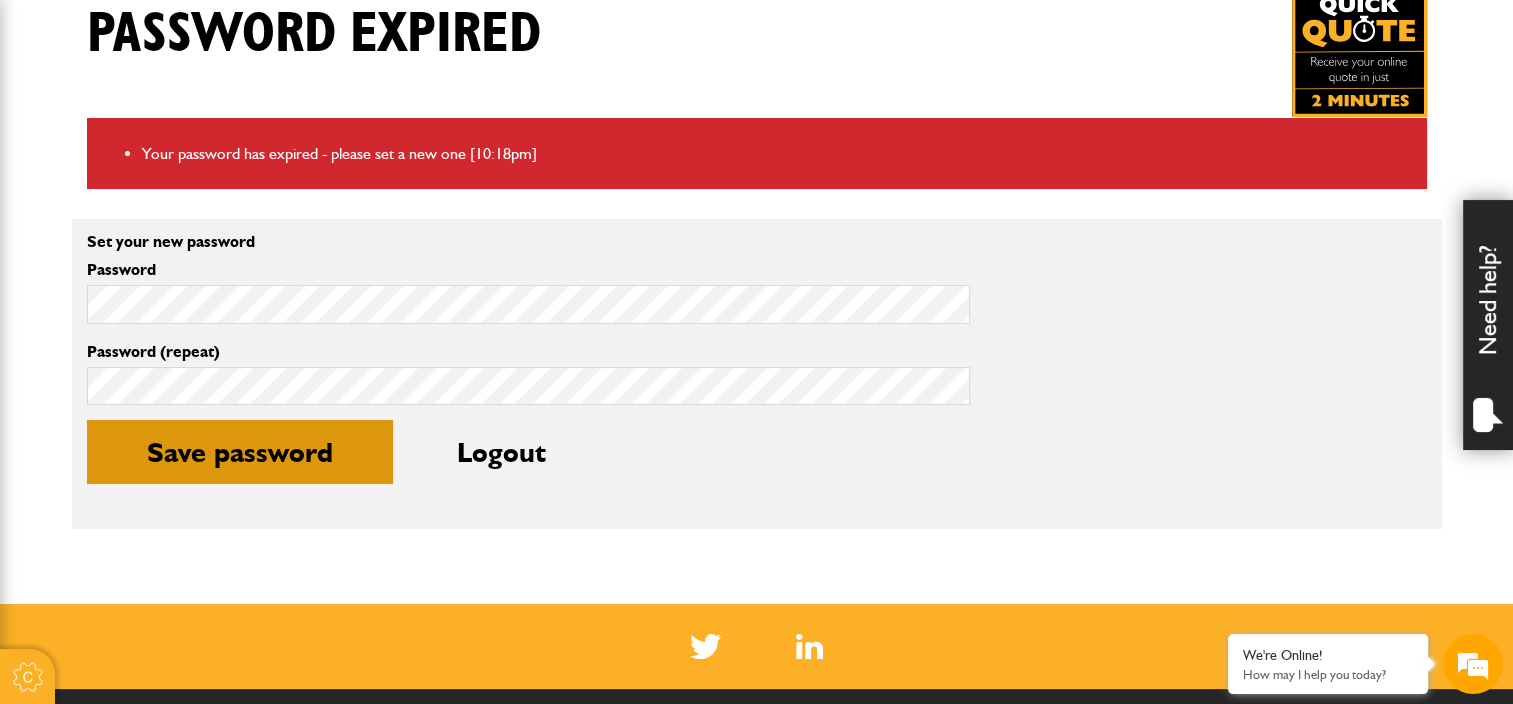 click on "Save password" at bounding box center [240, 452] 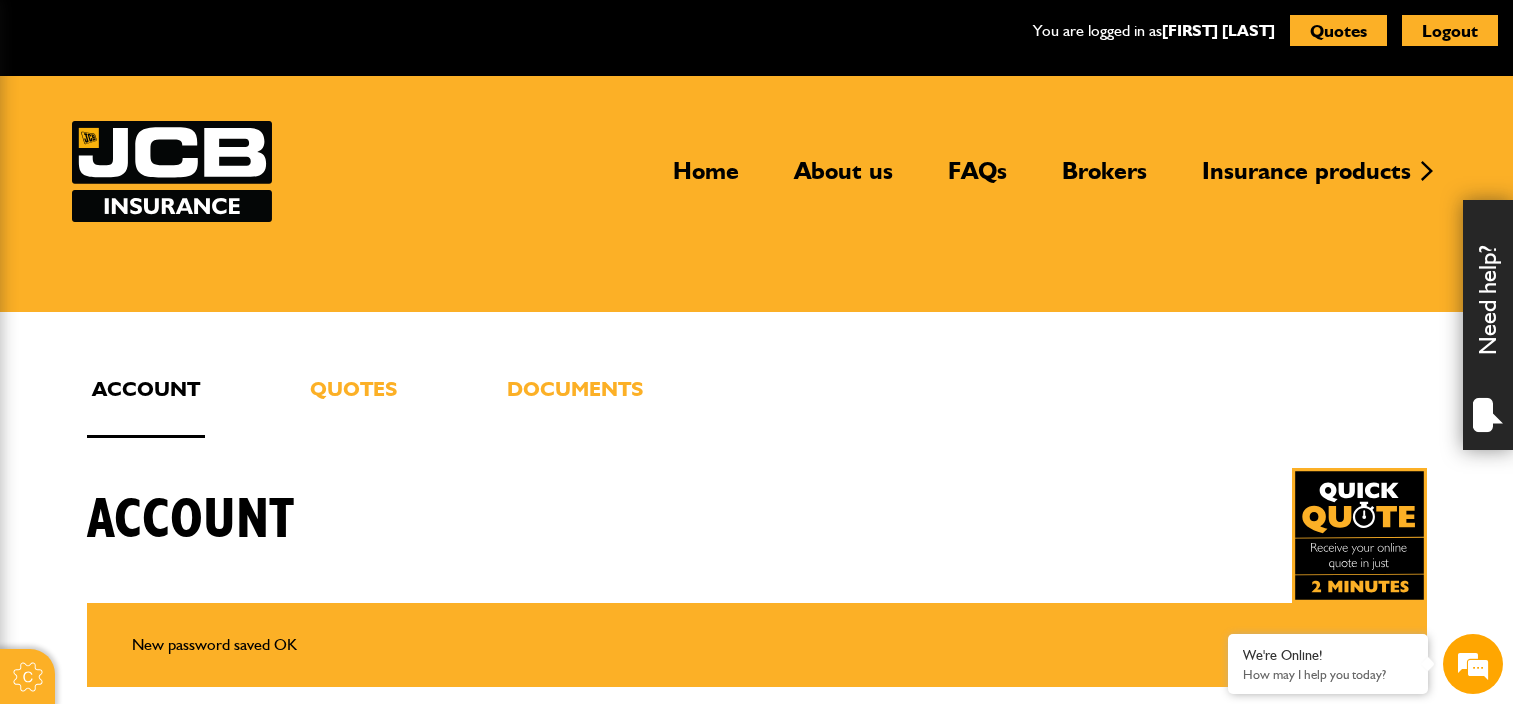 scroll, scrollTop: 0, scrollLeft: 0, axis: both 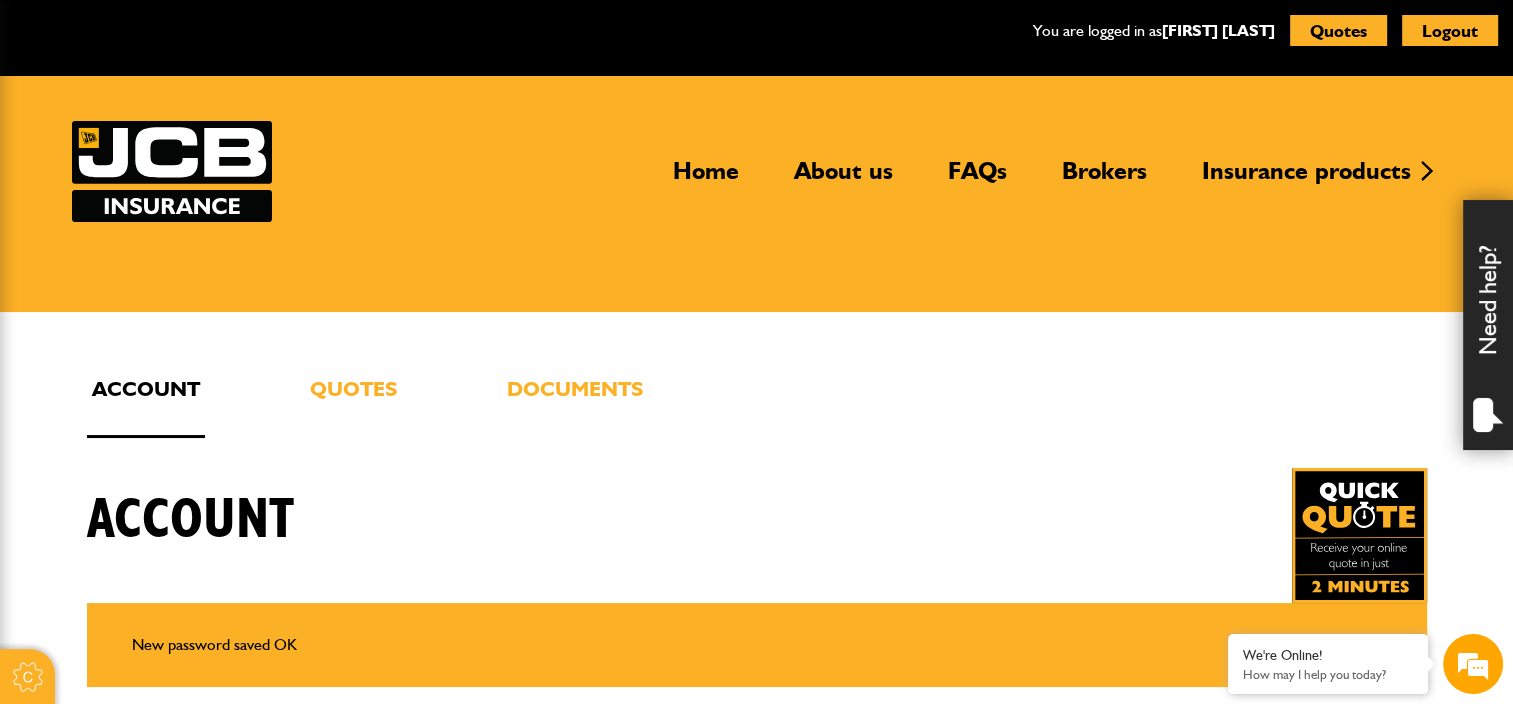 click on "**********" at bounding box center [757, 839] 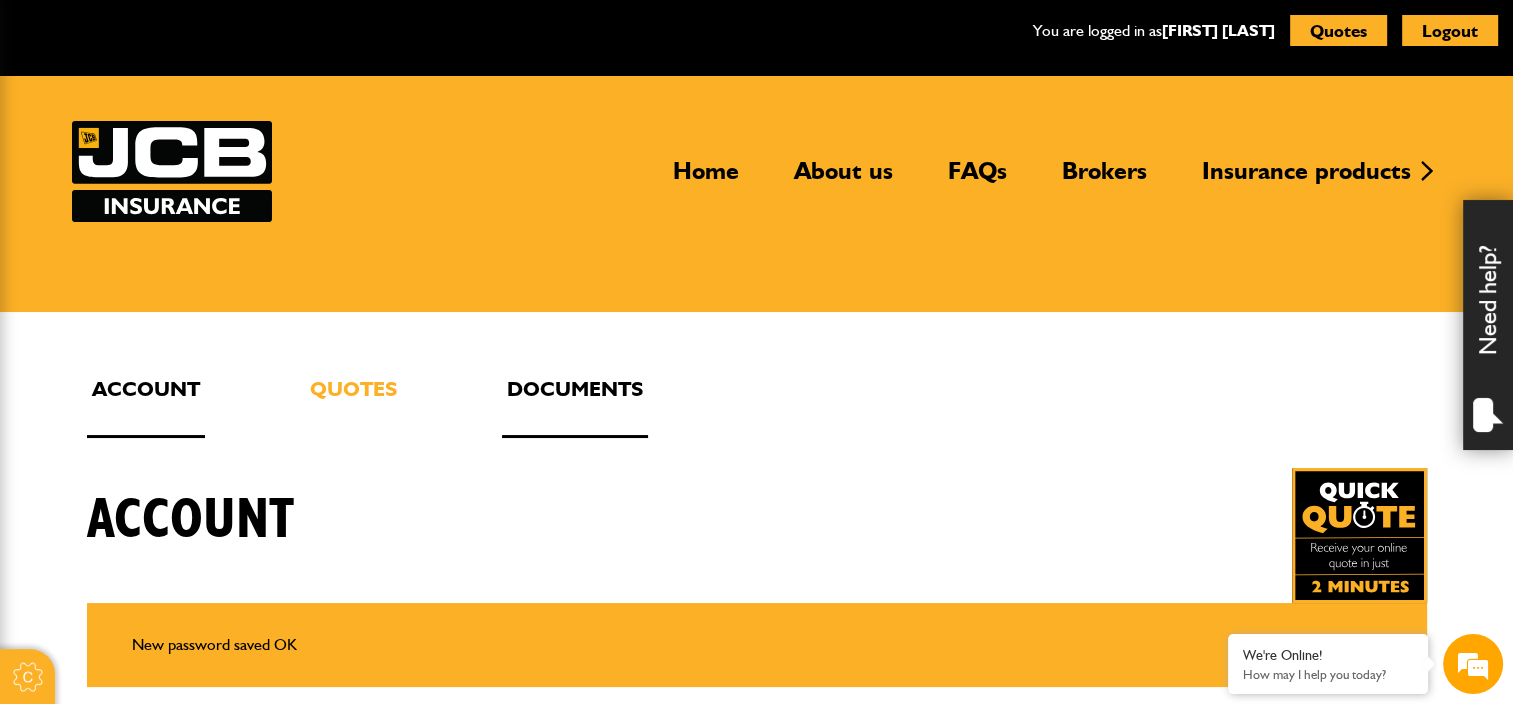 click on "Documents" at bounding box center [575, 405] 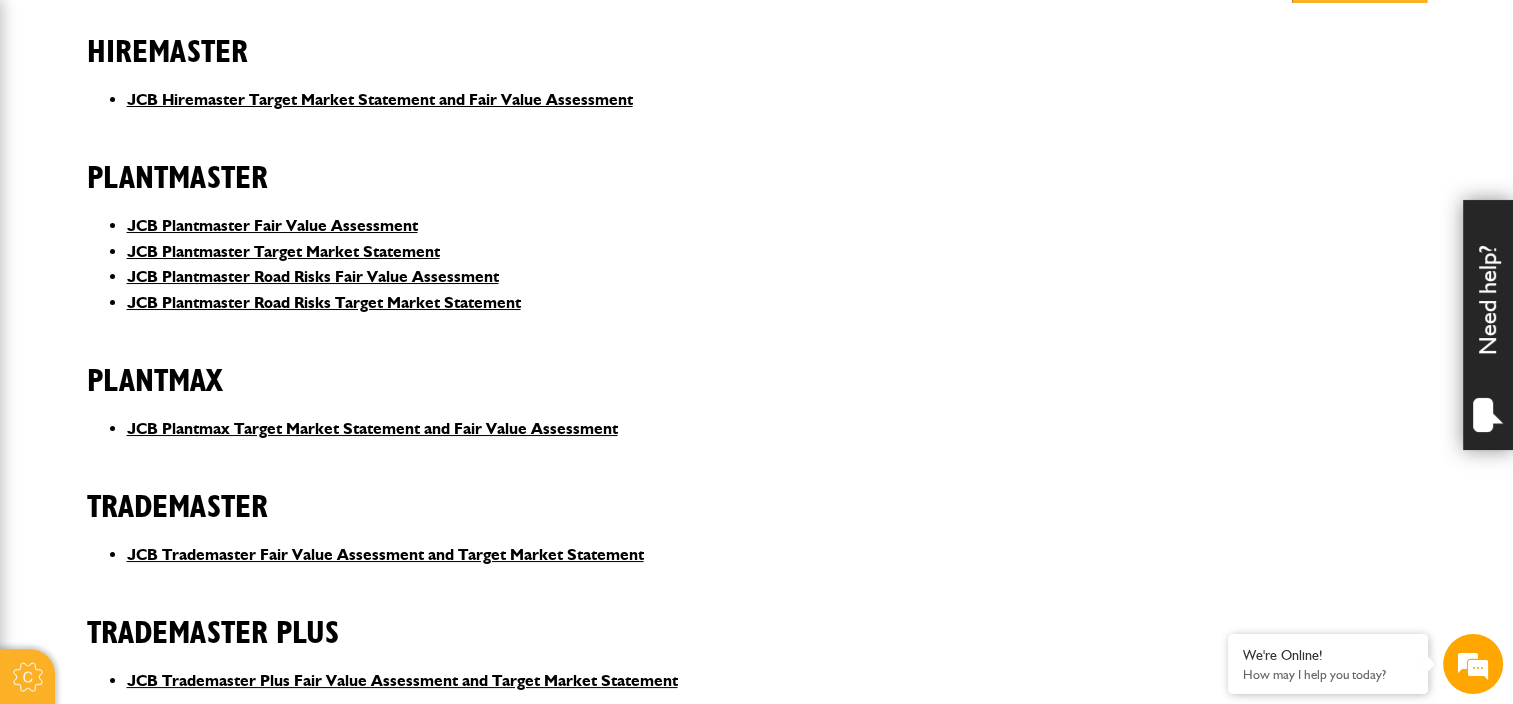 scroll, scrollTop: 640, scrollLeft: 0, axis: vertical 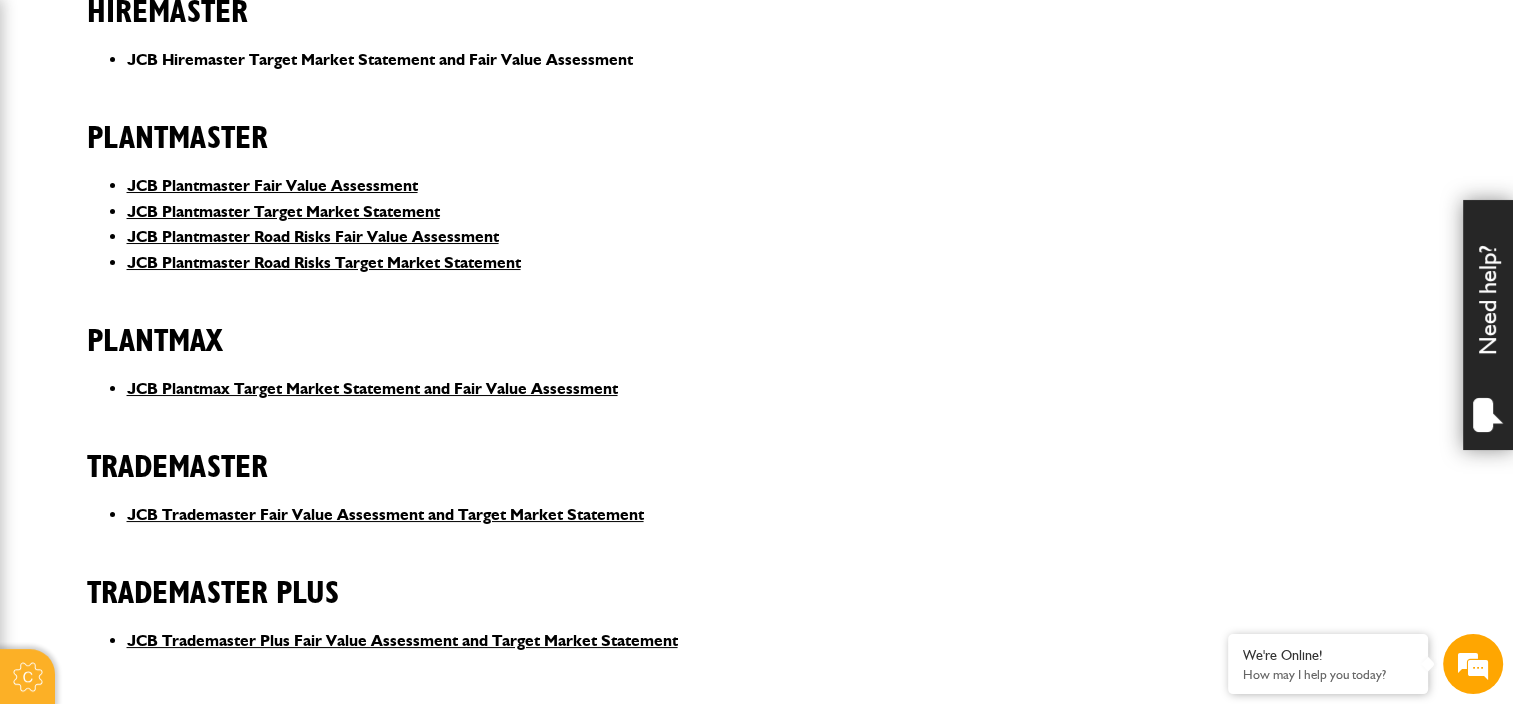 click on "JCB Hiremaster Target Market Statement and Fair Value Assessment" at bounding box center (380, 59) 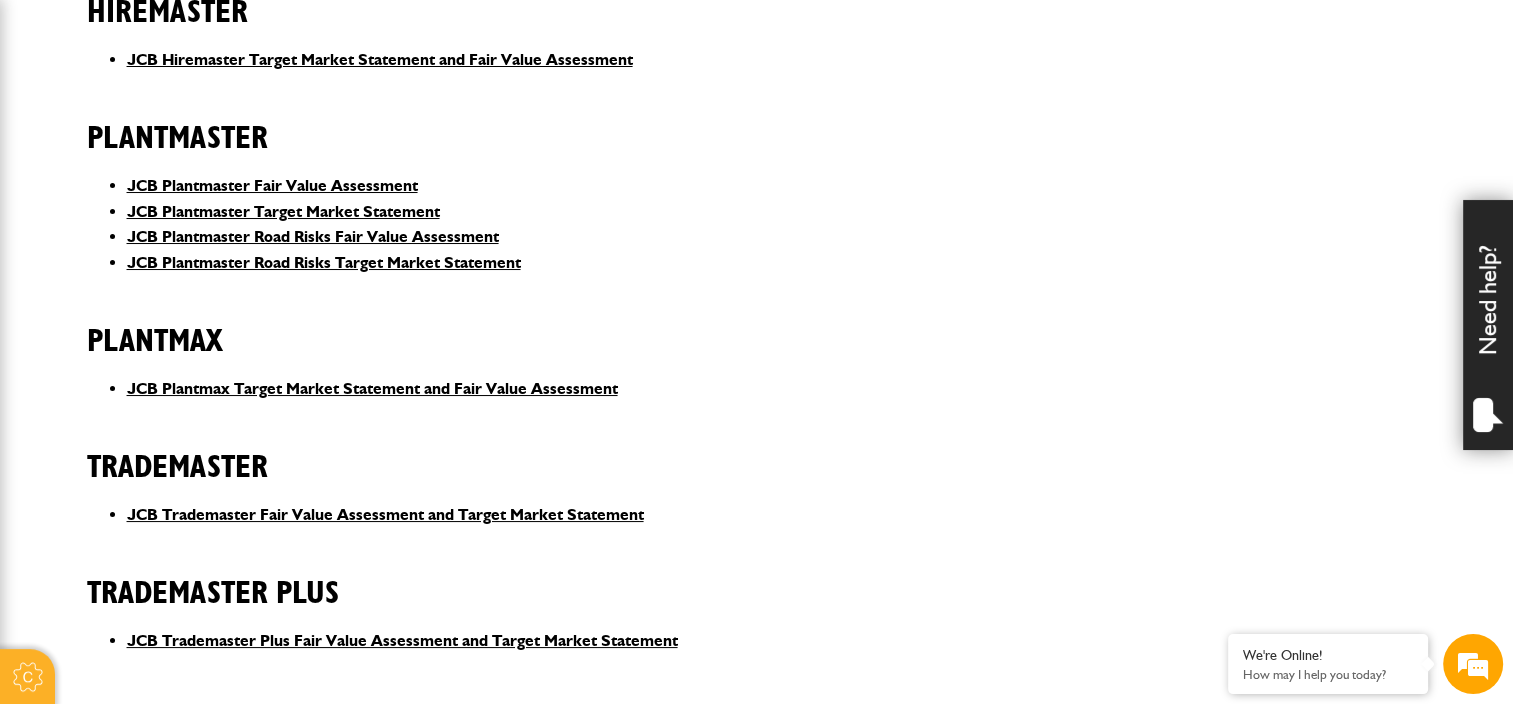 scroll, scrollTop: 0, scrollLeft: 0, axis: both 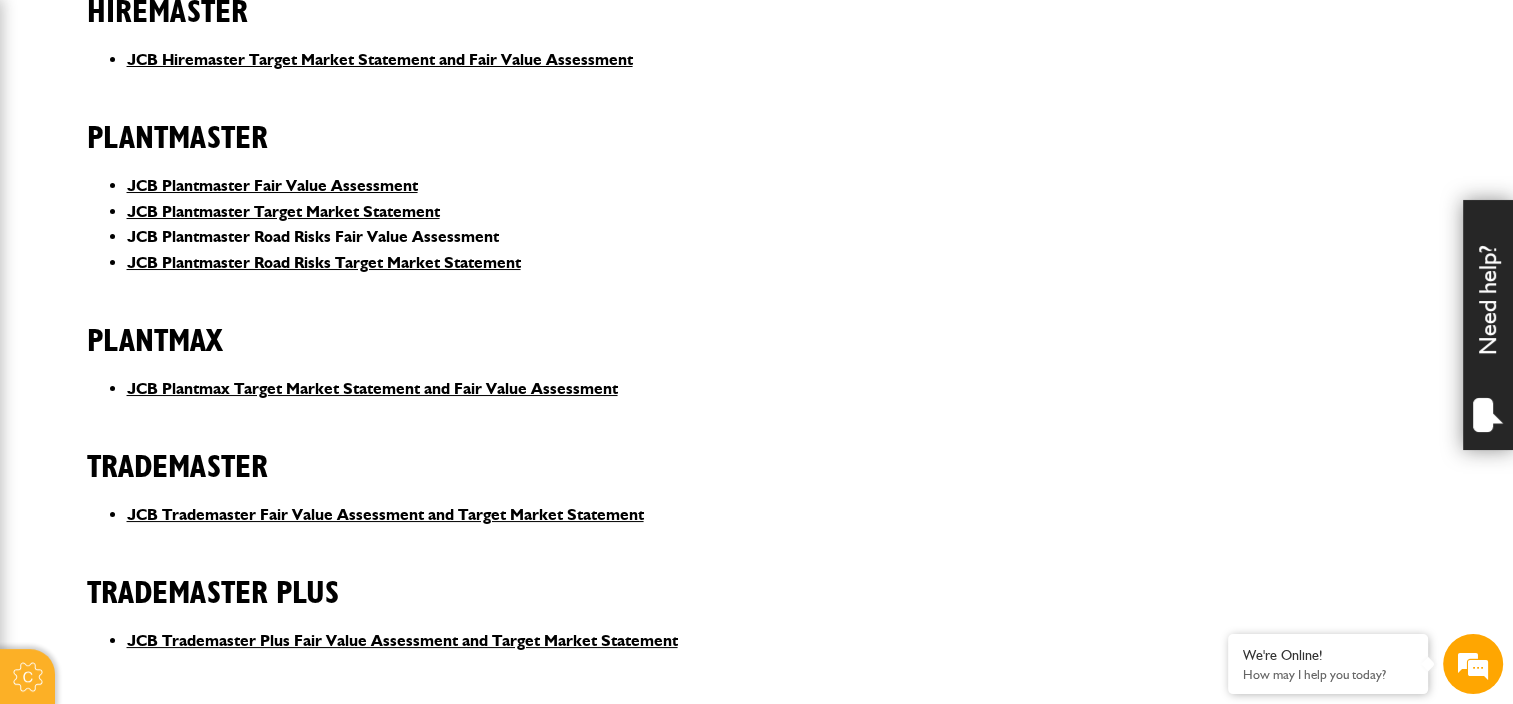 click on "JCB Plantmaster Road Risks Fair Value Assessment" at bounding box center [313, 236] 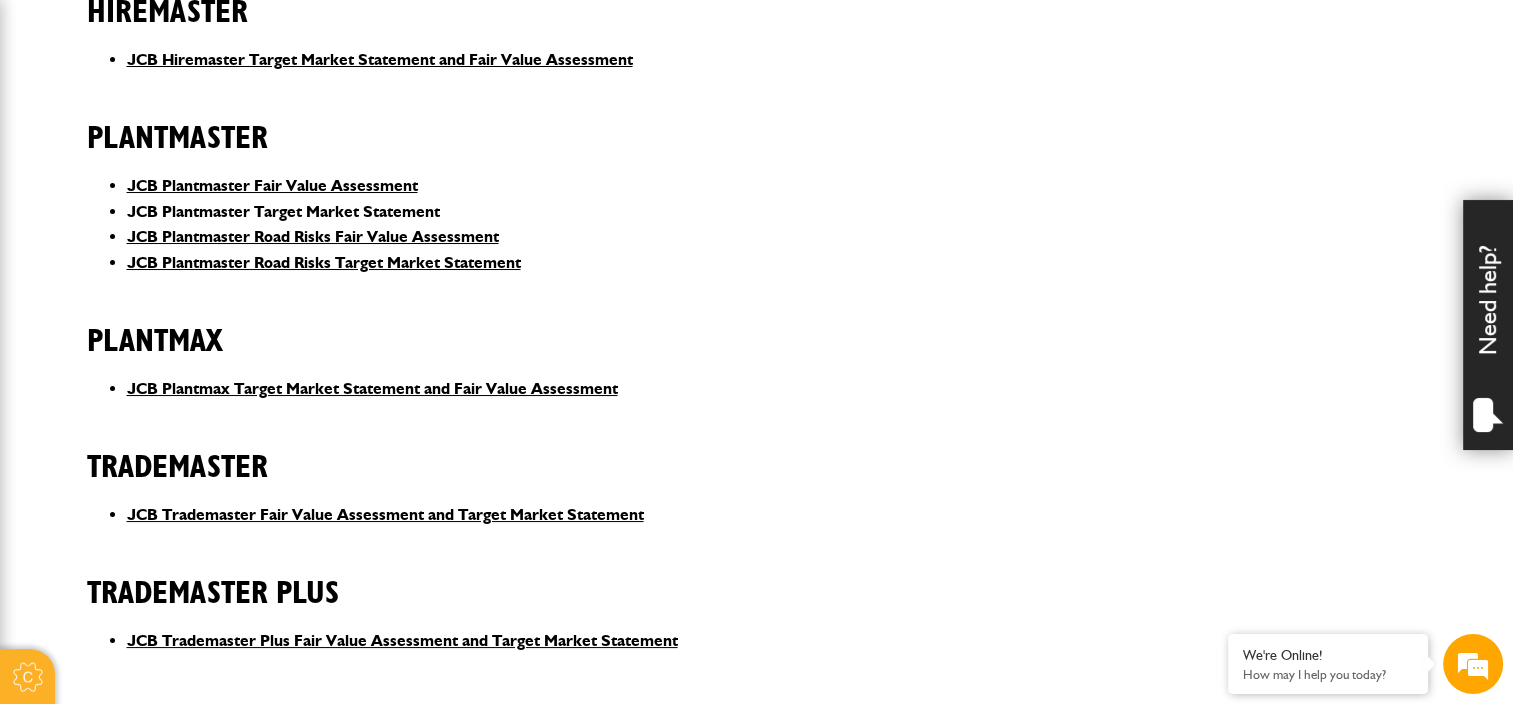 click on "JCB Plantmaster Target Market Statement" at bounding box center (283, 211) 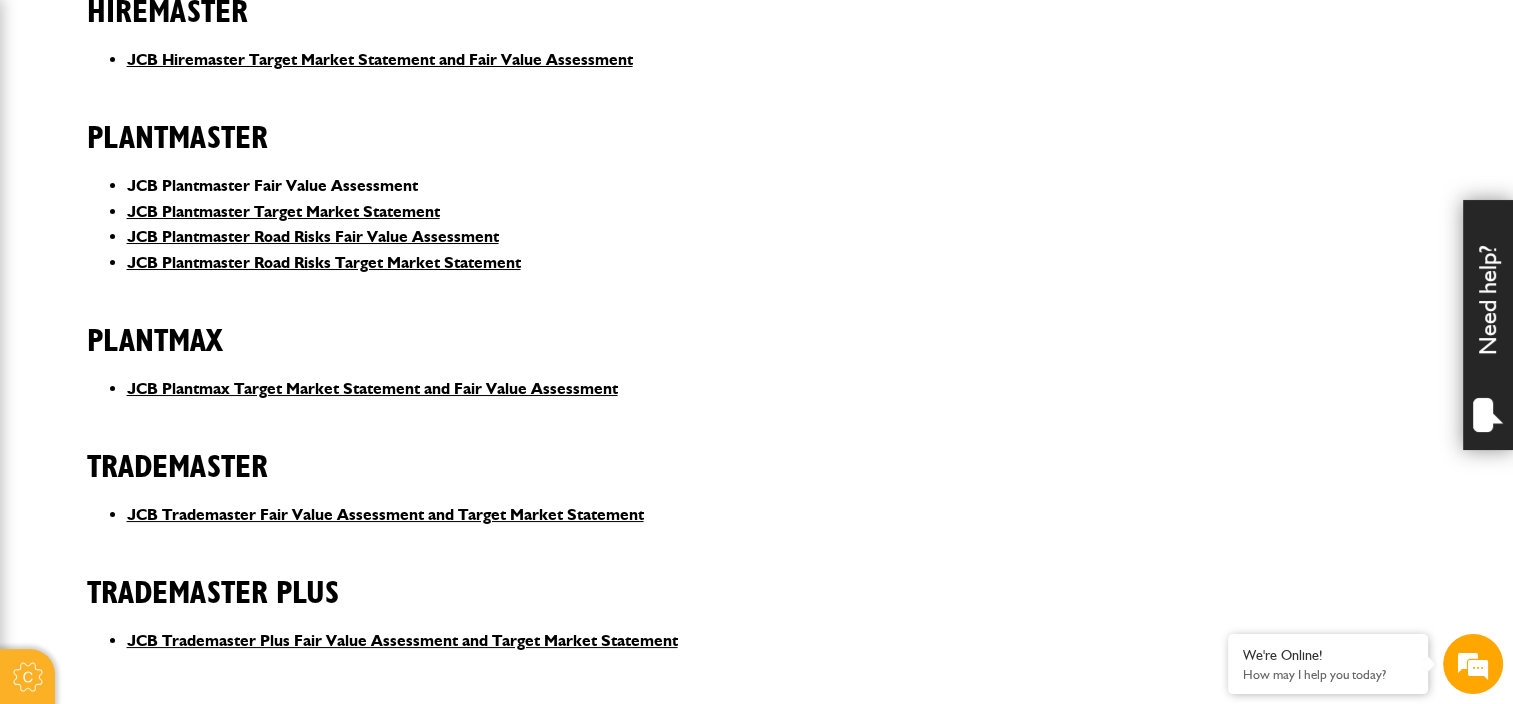 click on "JCB Plantmaster Fair Value Assessment" at bounding box center (272, 185) 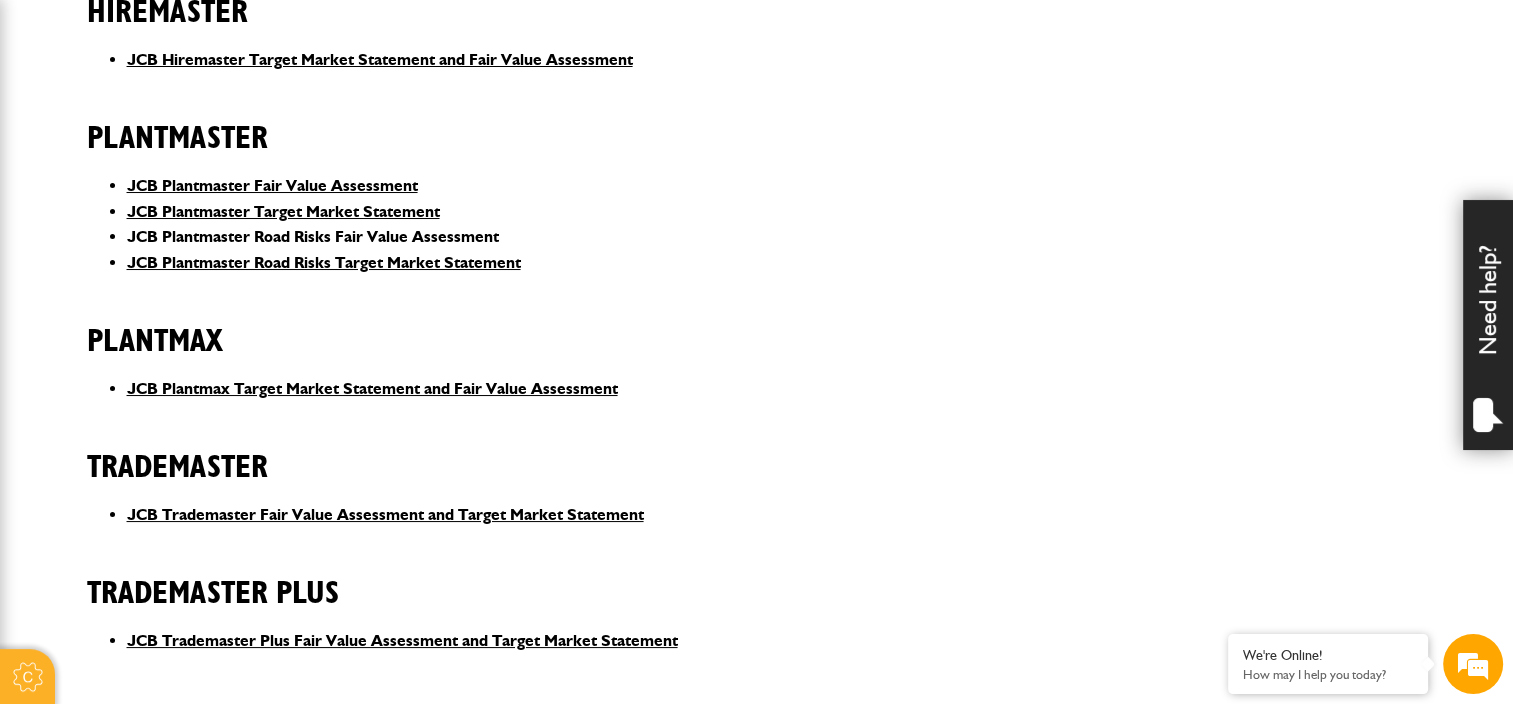 click on "JCB Plantmaster Road Risks Fair Value Assessment" at bounding box center (313, 236) 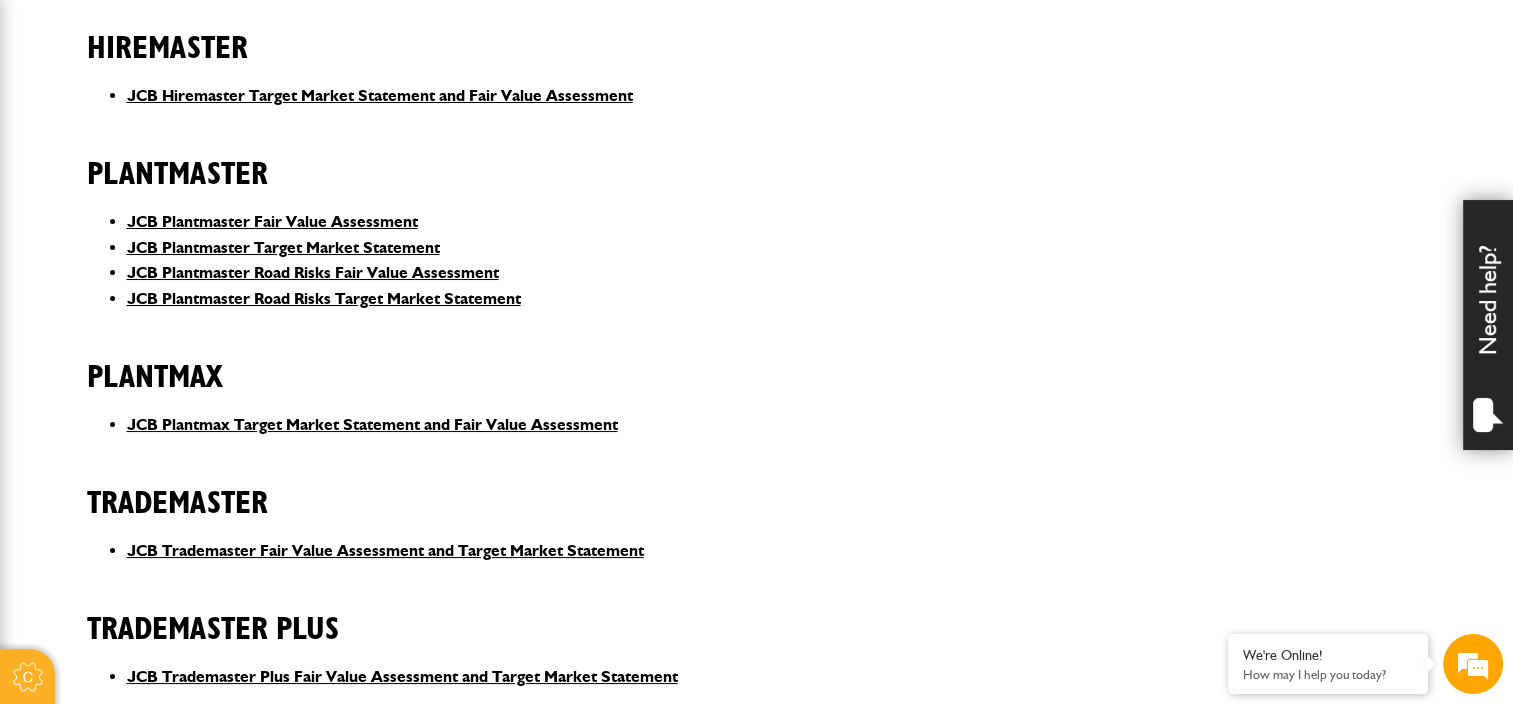 scroll, scrollTop: 640, scrollLeft: 0, axis: vertical 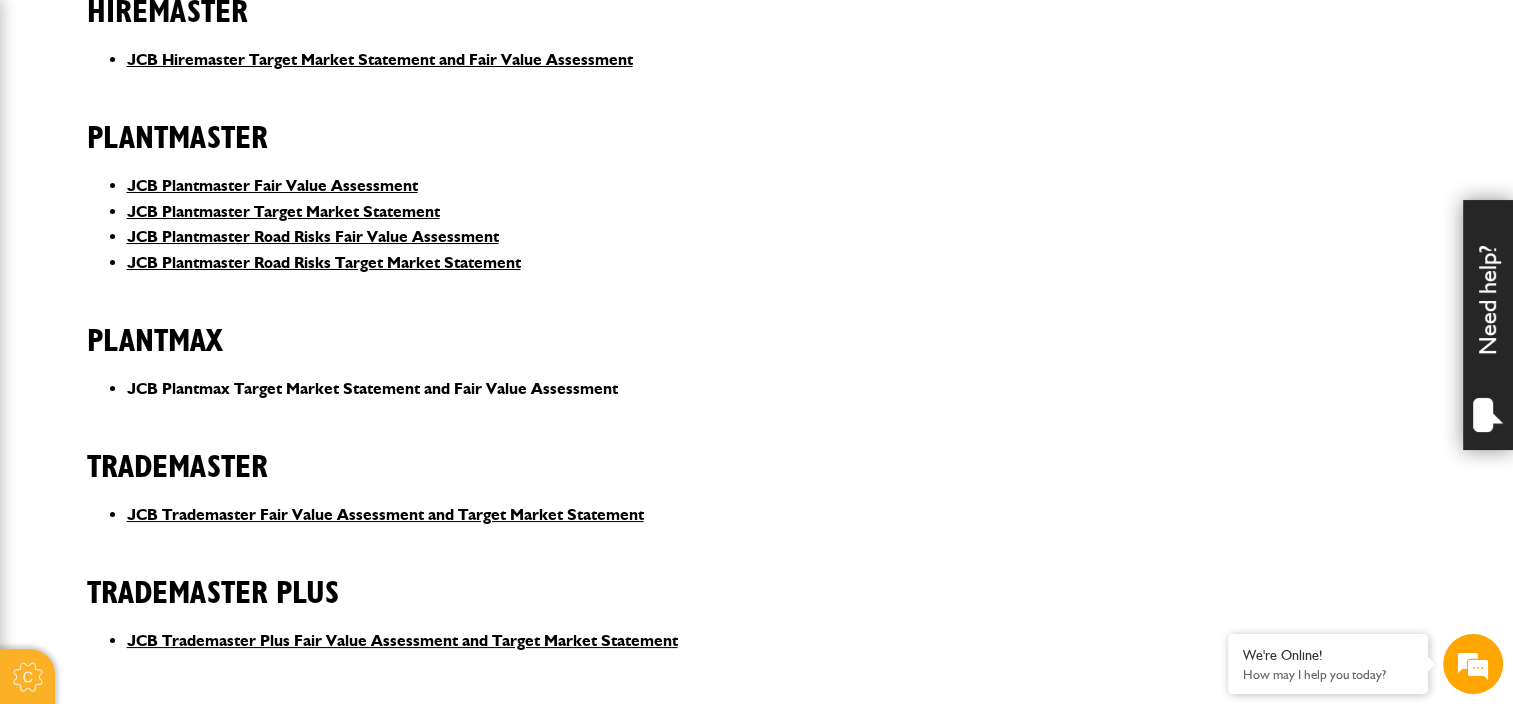 click on "JCB Plantmax Target Market Statement and Fair Value Assessment" at bounding box center (372, 388) 